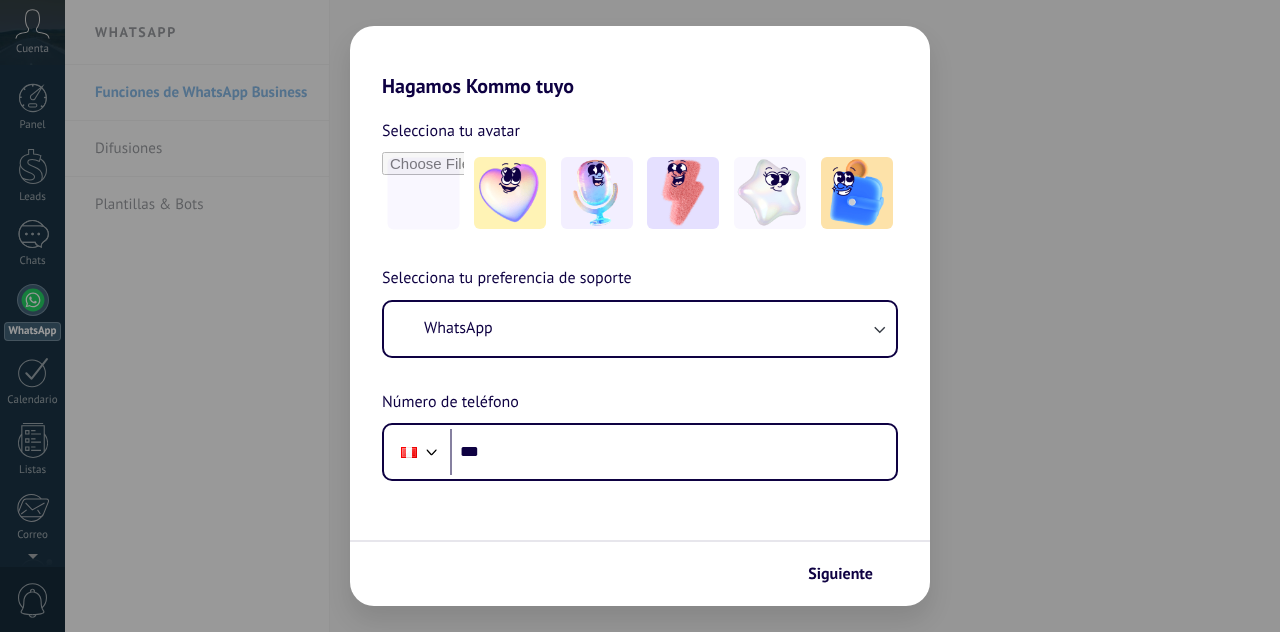 scroll, scrollTop: 0, scrollLeft: 0, axis: both 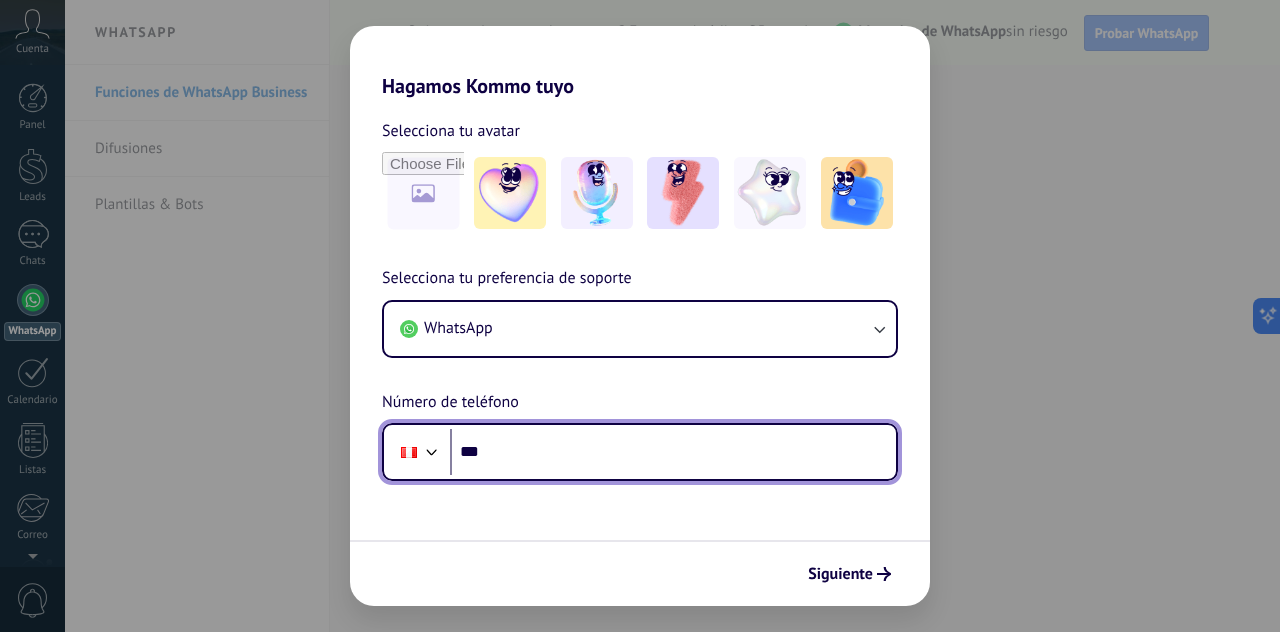 click on "***" at bounding box center [673, 452] 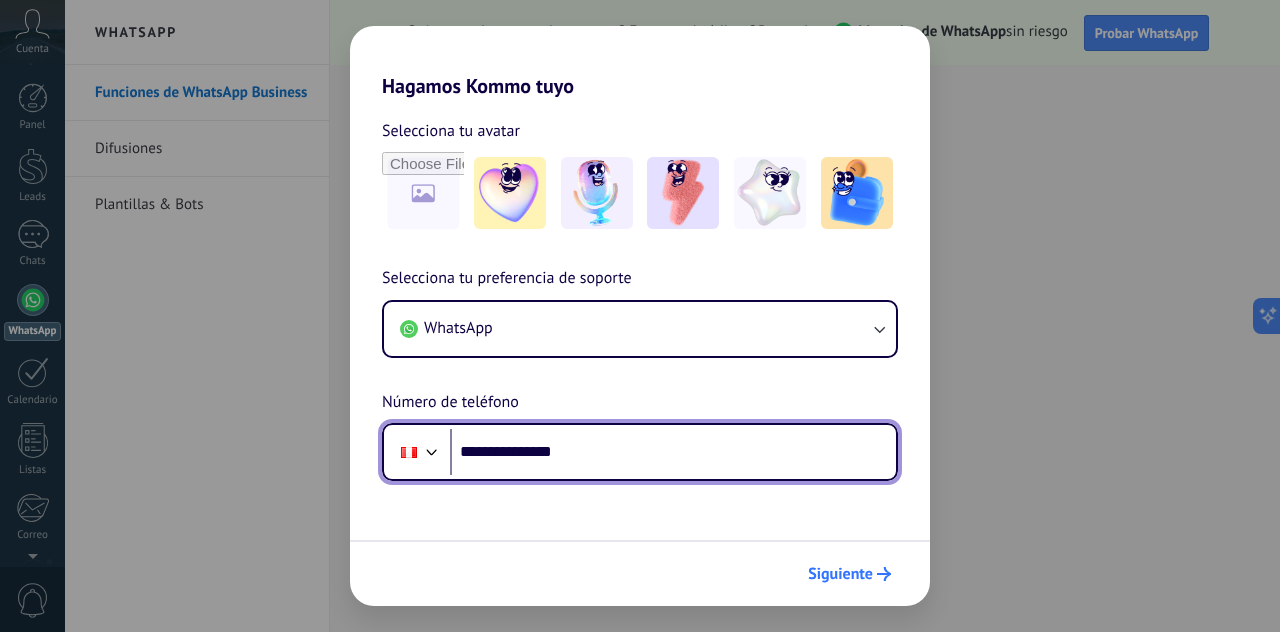 type on "**********" 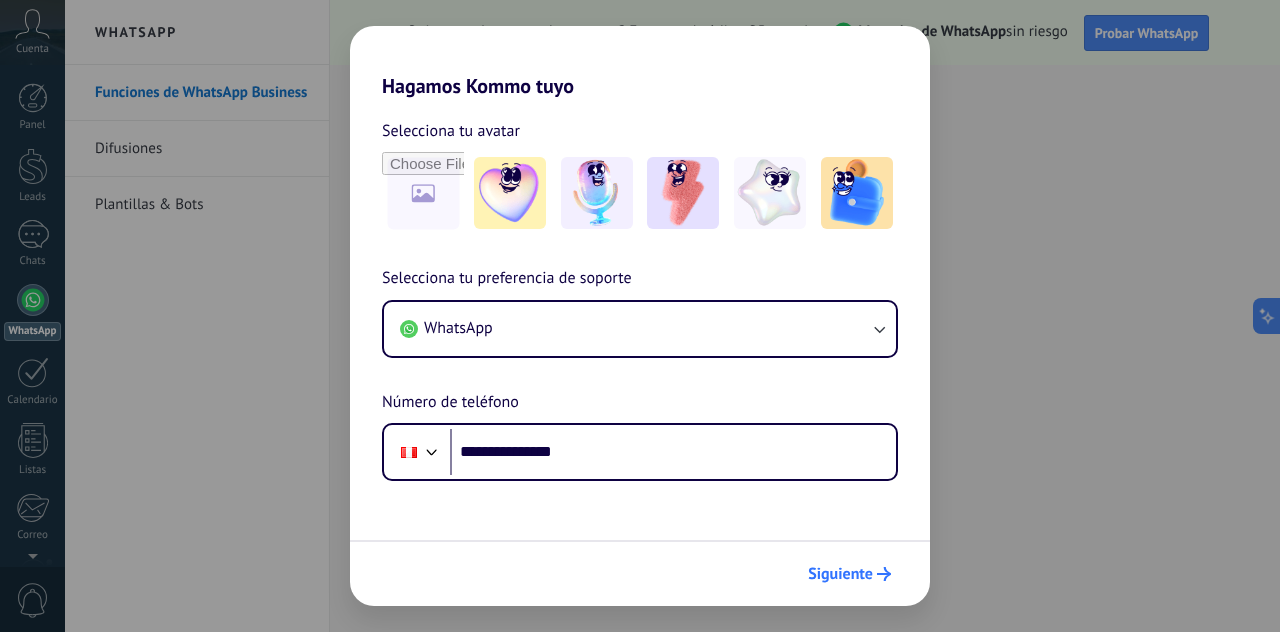 click on "Siguiente" at bounding box center (840, 574) 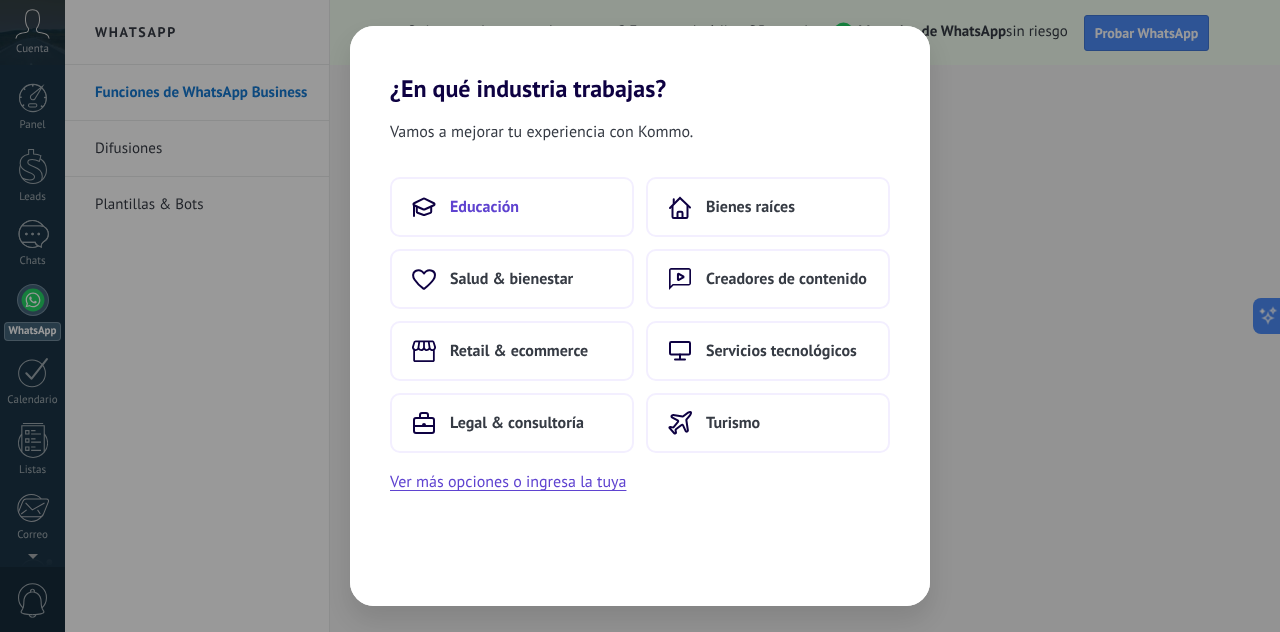 click on "Educación" at bounding box center [512, 207] 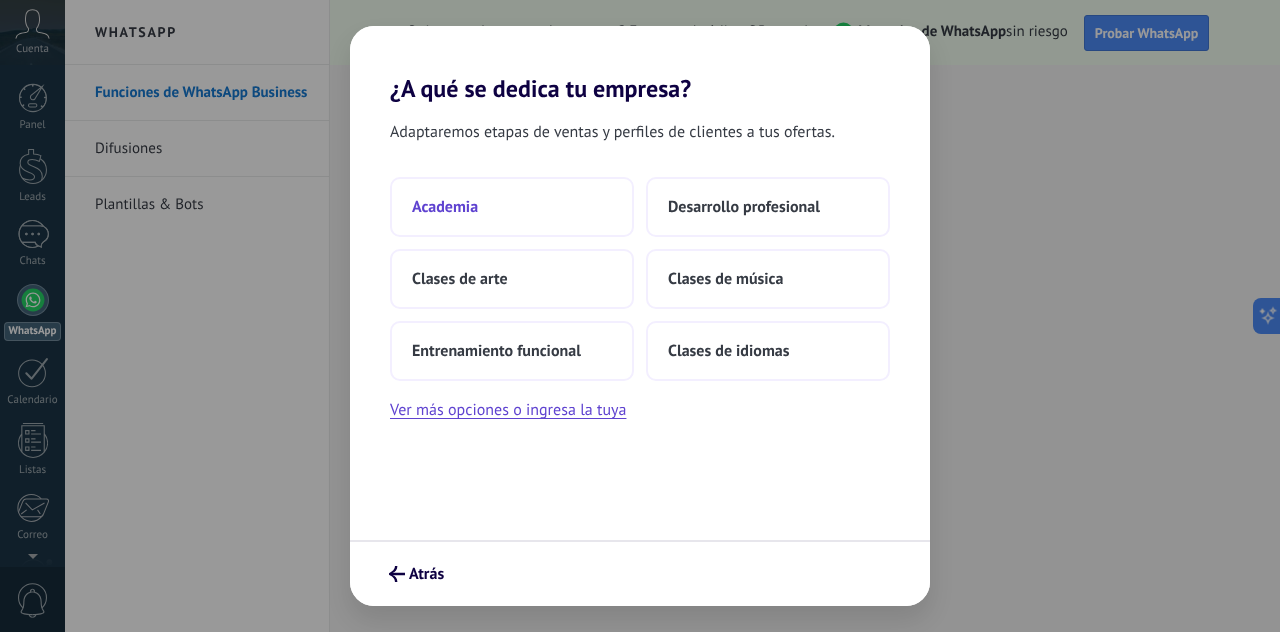 click on "Academia" at bounding box center [512, 207] 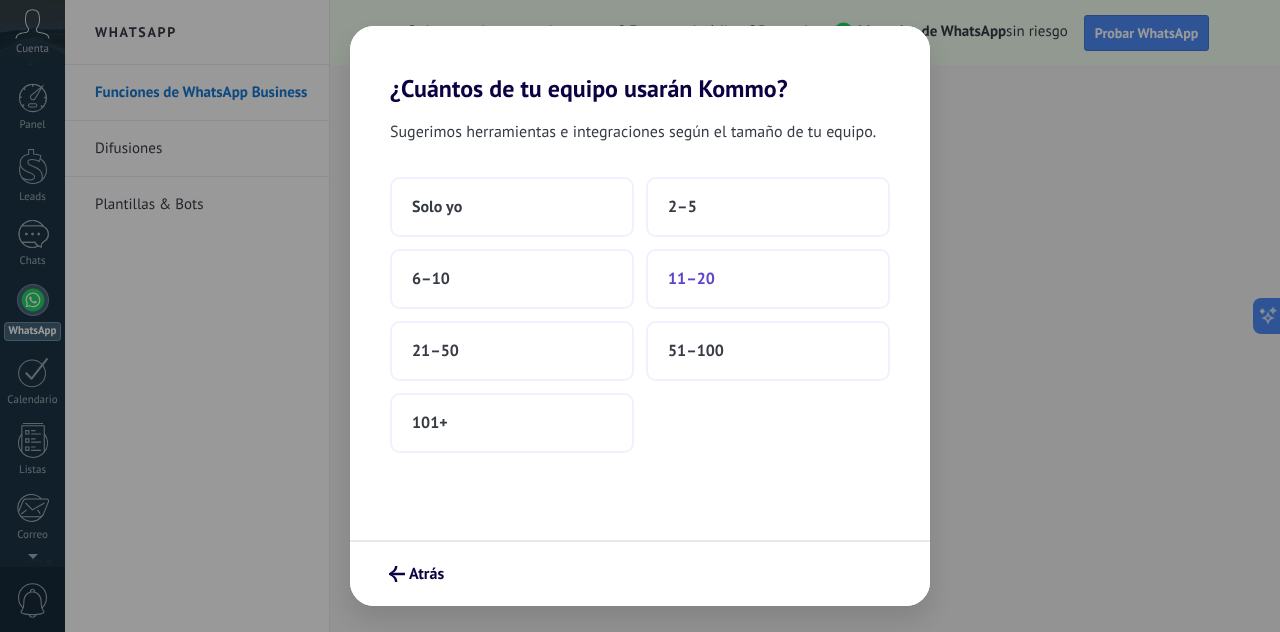 click on "11–20" at bounding box center [437, 207] 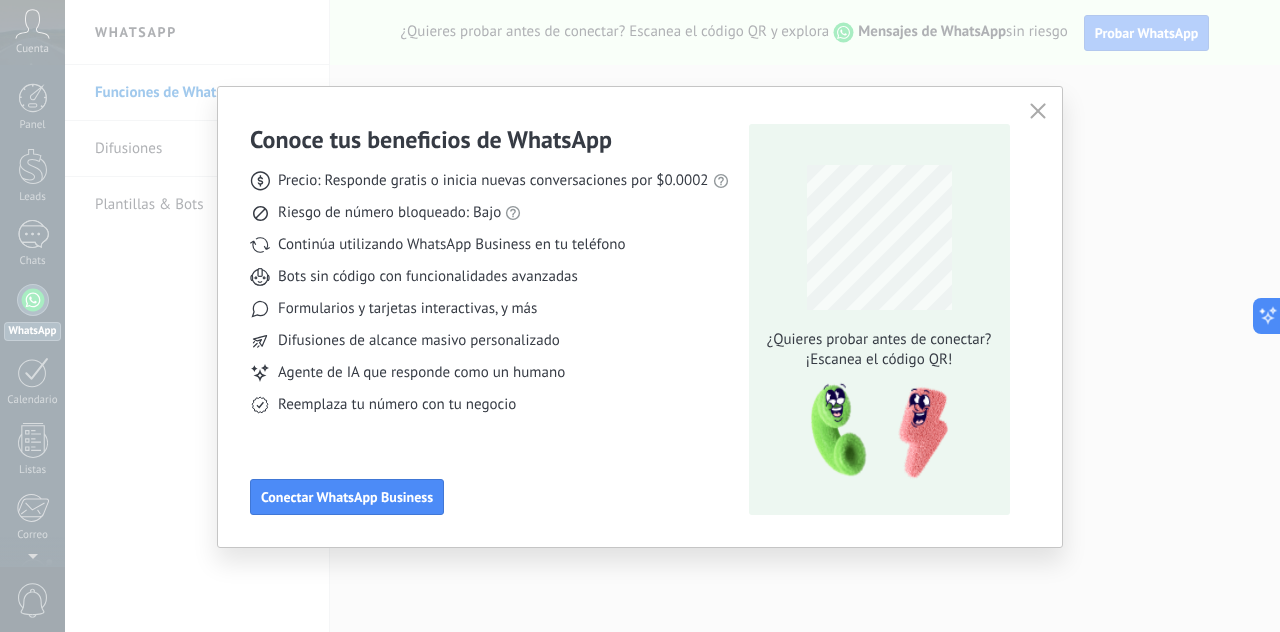 click at bounding box center (1038, 111) 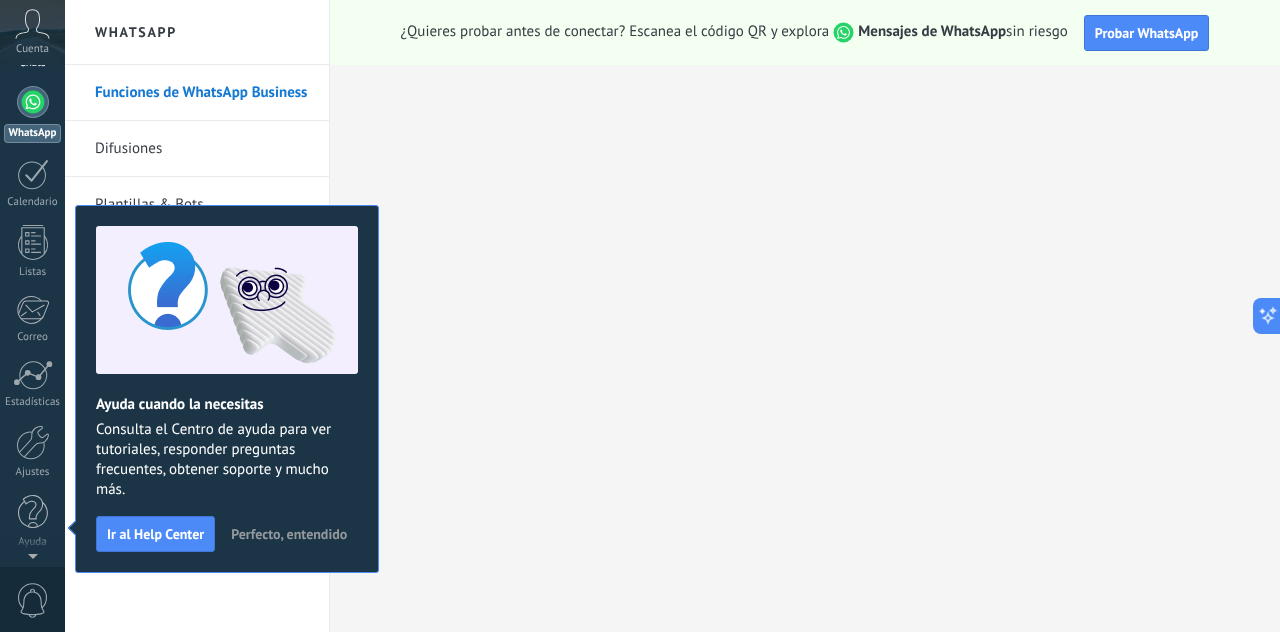 scroll, scrollTop: 0, scrollLeft: 0, axis: both 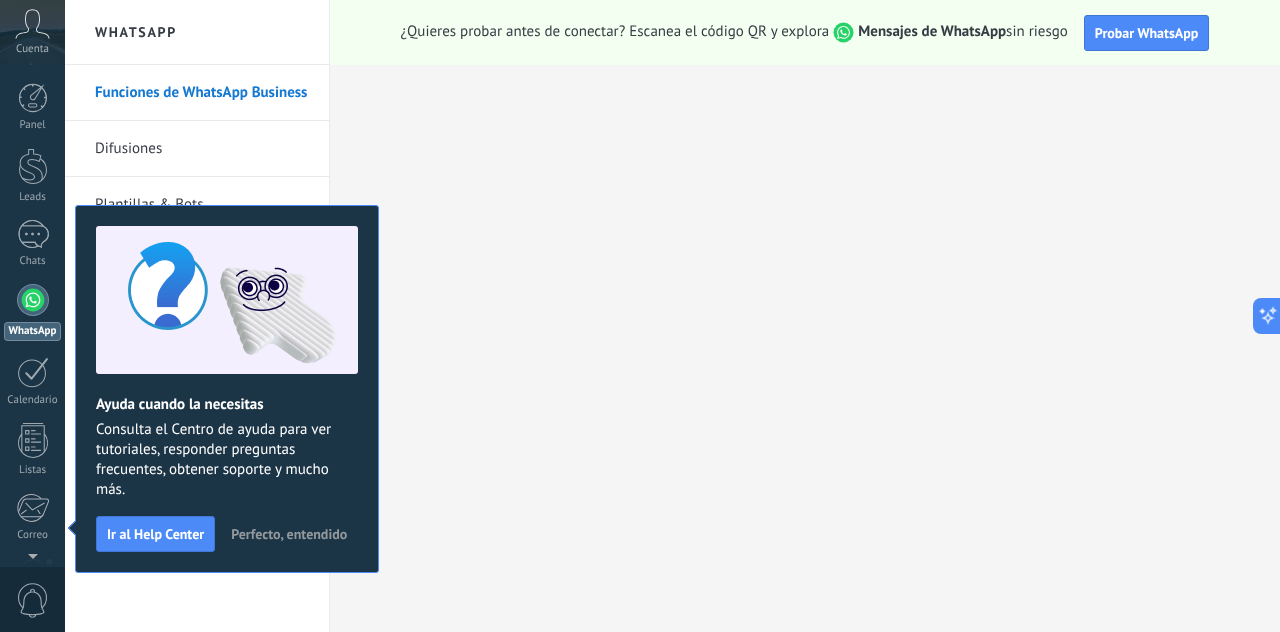 click on "Perfecto, entendido" at bounding box center (289, 534) 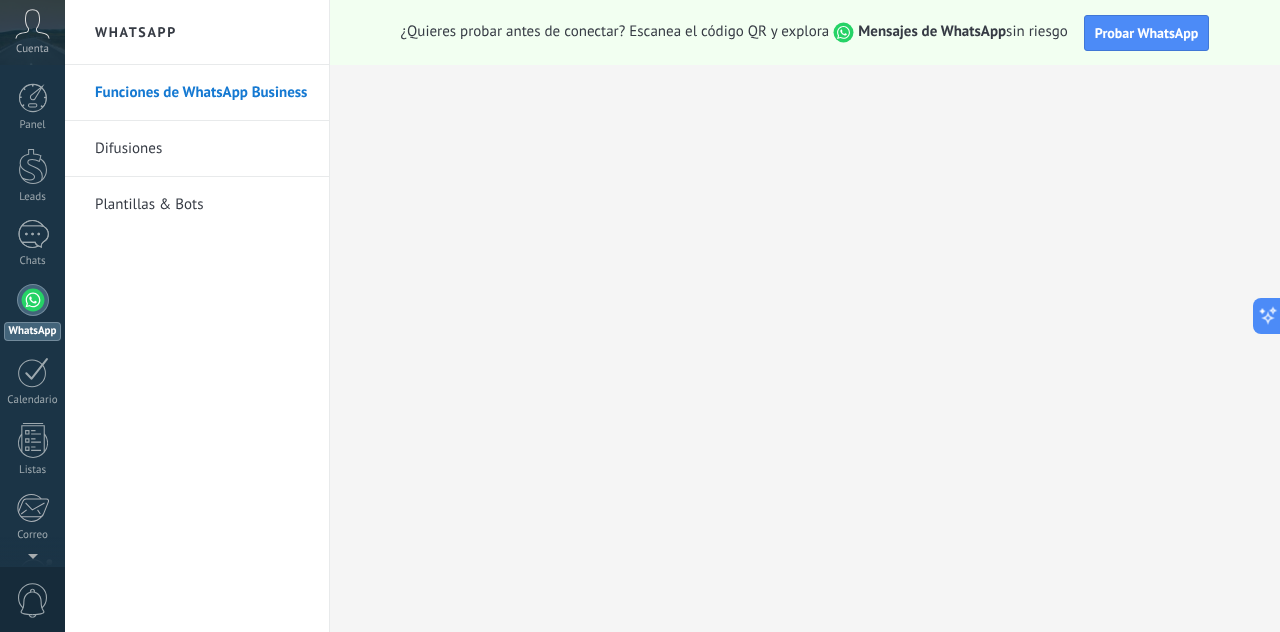 click at bounding box center (32, 24) 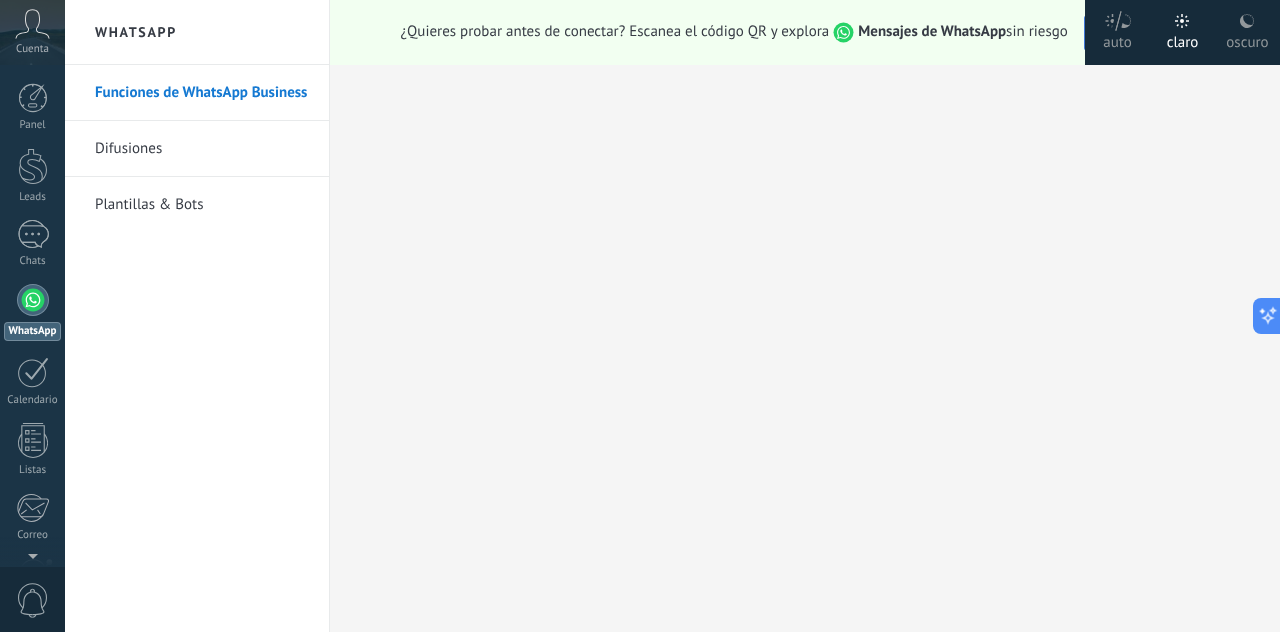 click on "oscuro" at bounding box center [1117, 39] 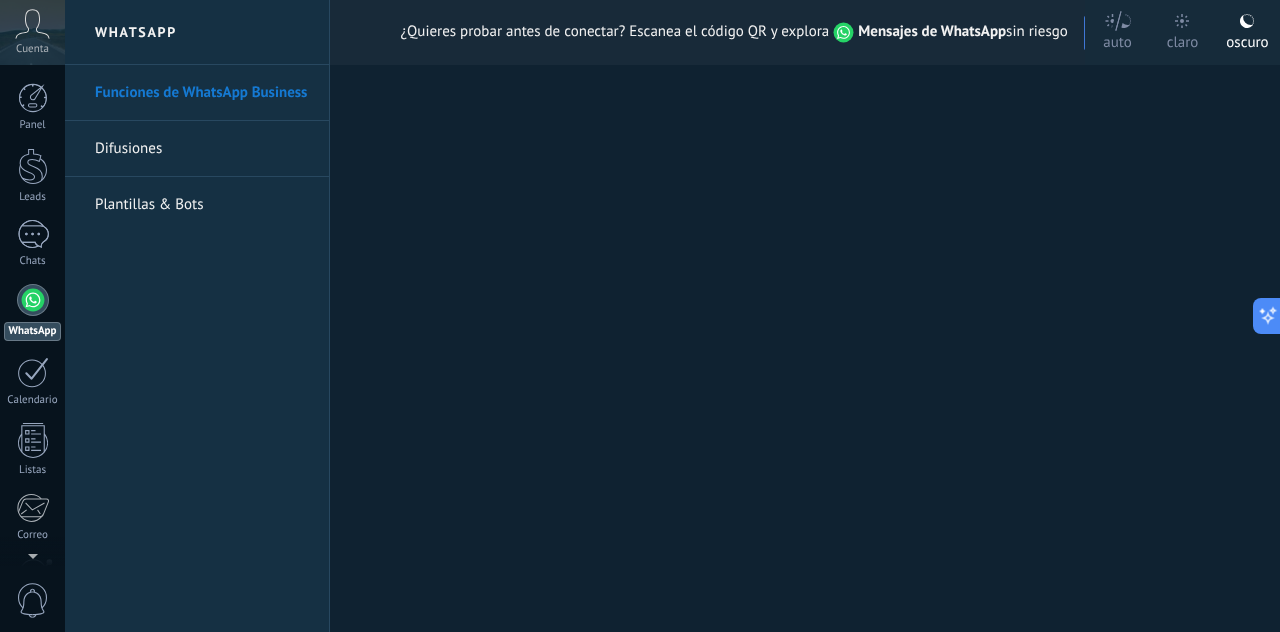 click on "Plantillas & Bots" at bounding box center (202, 205) 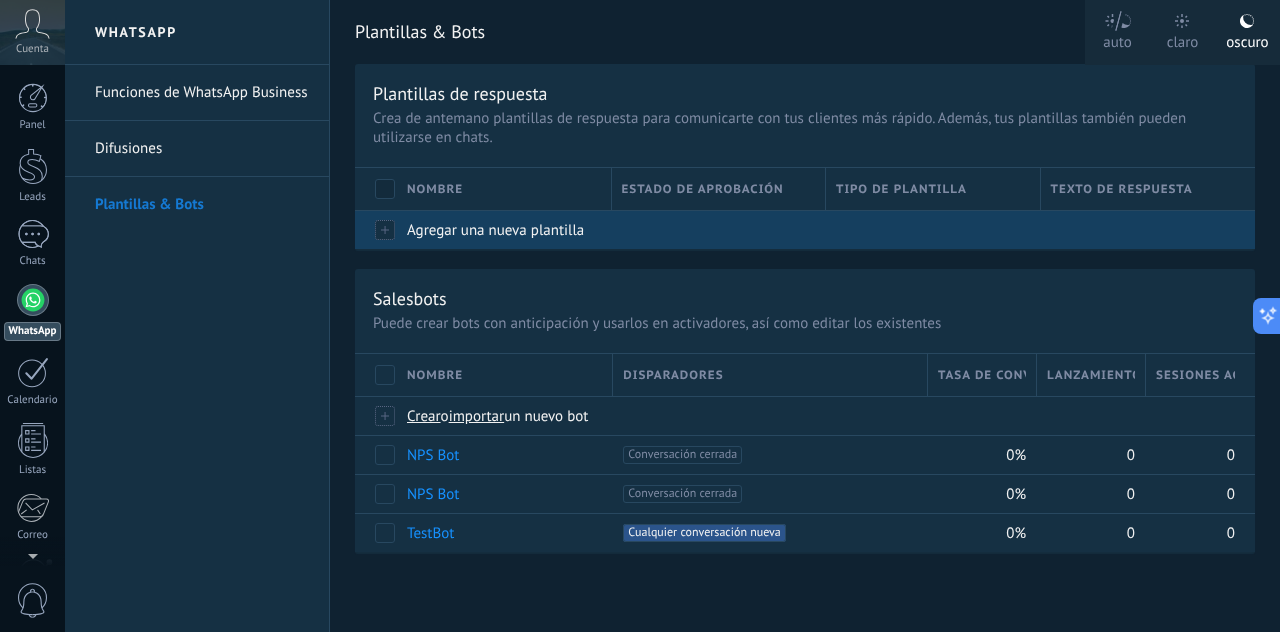 click on "Agregar una nueva plantilla" at bounding box center [499, 230] 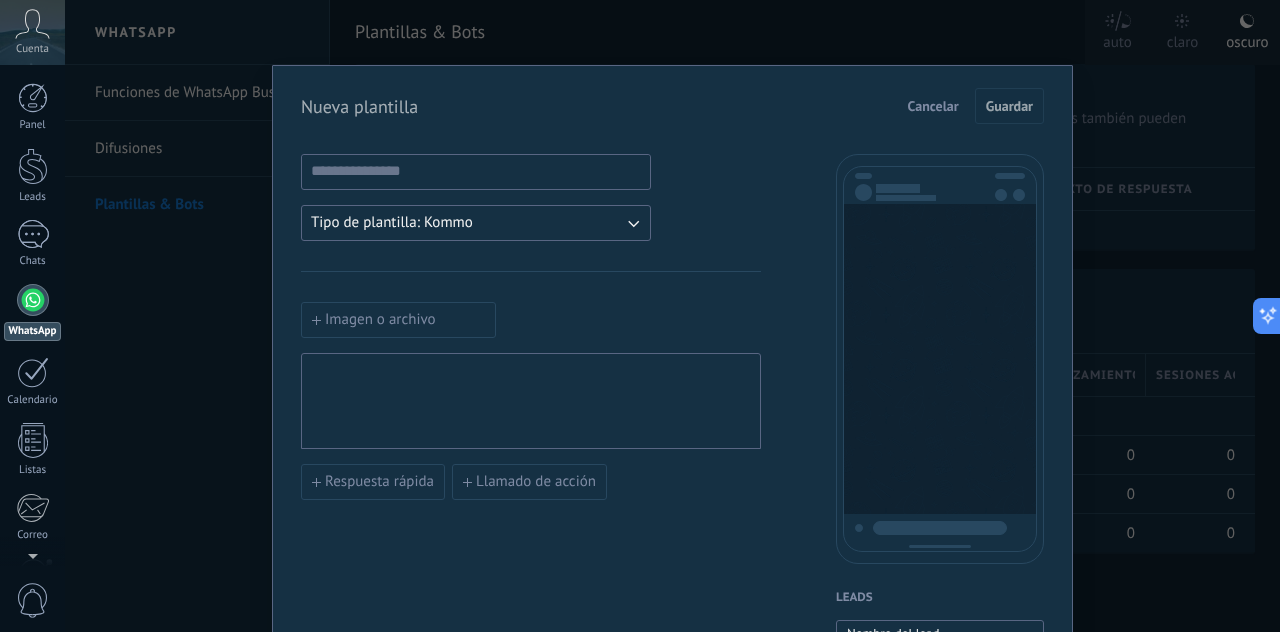 click on "Nueva plantilla Cancelar Guardar Tipo de plantilla: Kommo Imagen o archivo Respuesta rápida Llamado de acción Leads Nombre del lead Etapa del lead Presupuesto Lead URL de la página para compartir con los clientes Lead usuario responsable (Email) Lead ID Lead usuario responsable Lead teléfono de usuario responsable Lead usuario responsable (ID) Lead utm_content Lead utm_medium Lead utm_campaign Lead utm_source Lead utm_term Lead utm_referrer Lead referrer Lead gclientid Lead gclid Lead fbclid Contactos Nombre del contacto Nombre Apellido Contacto ID Contacto usuario responsable Contacto teléfono de usuario responsable Contacto usuario responsable (ID) Contacto usuario responsable (Email) Contacto teléfono (Teléfono Oficina) Contacto teléfono (Ofic. directo) Contacto teléfono (Celular) Contacto teléfono (Fax) Contacto teléfono (Casa) Contacto teléfono (Otro) Contacto correo (Correo) Contacto correo (E-mail priv.) Contacto correo (Otro e-mail) Contacto teléfono Contacto correo Contacto cargo Usuario" at bounding box center (672, 316) 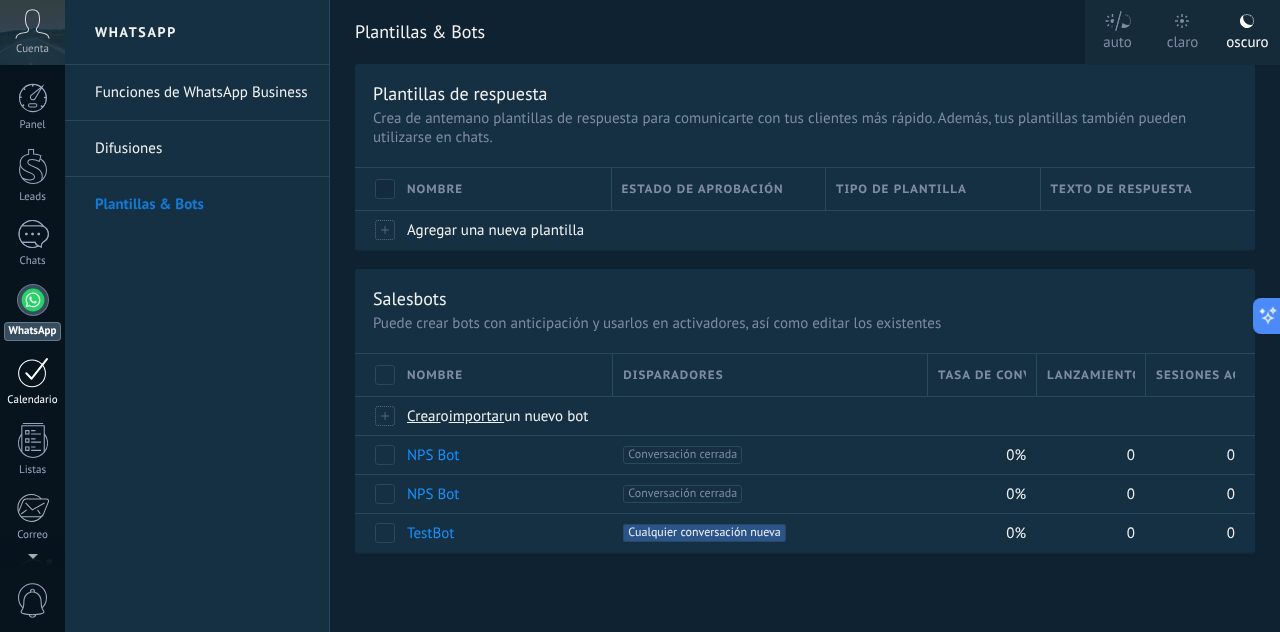 click at bounding box center (33, 372) 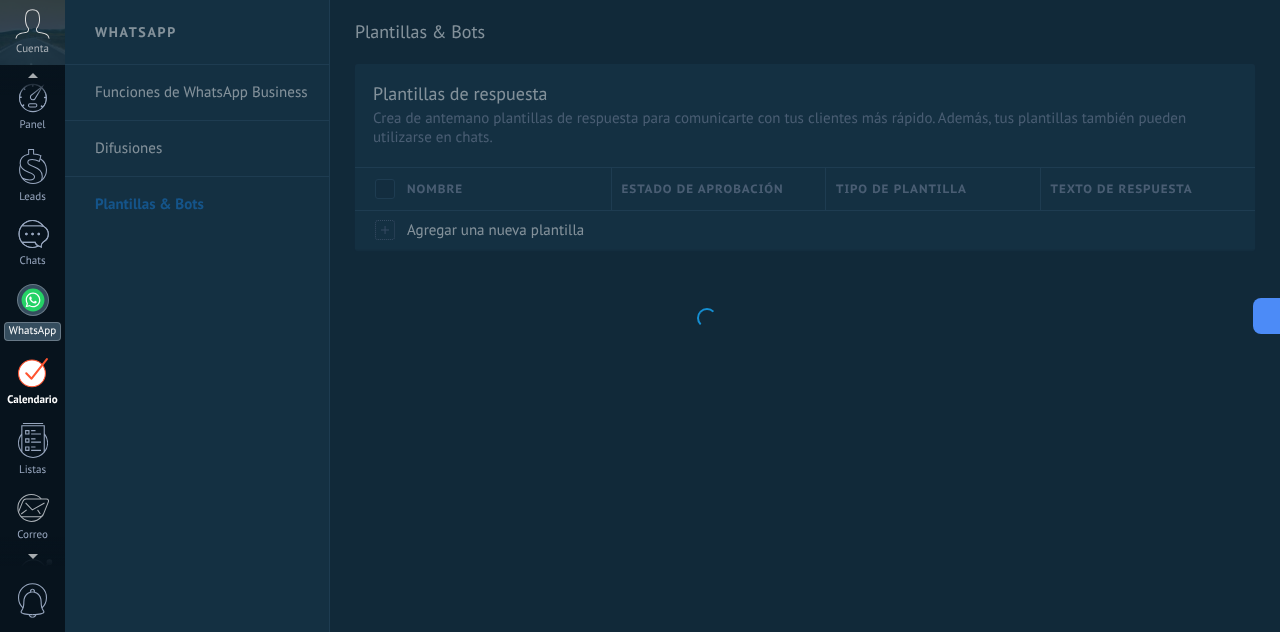 scroll, scrollTop: 57, scrollLeft: 0, axis: vertical 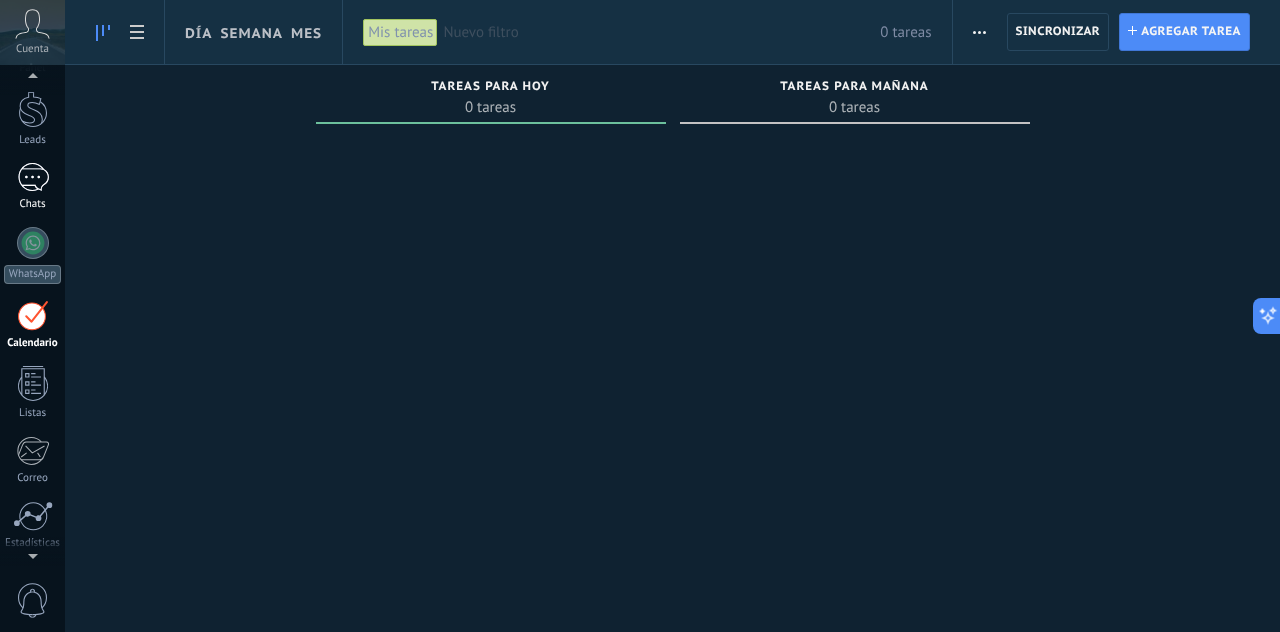 click at bounding box center [33, 177] 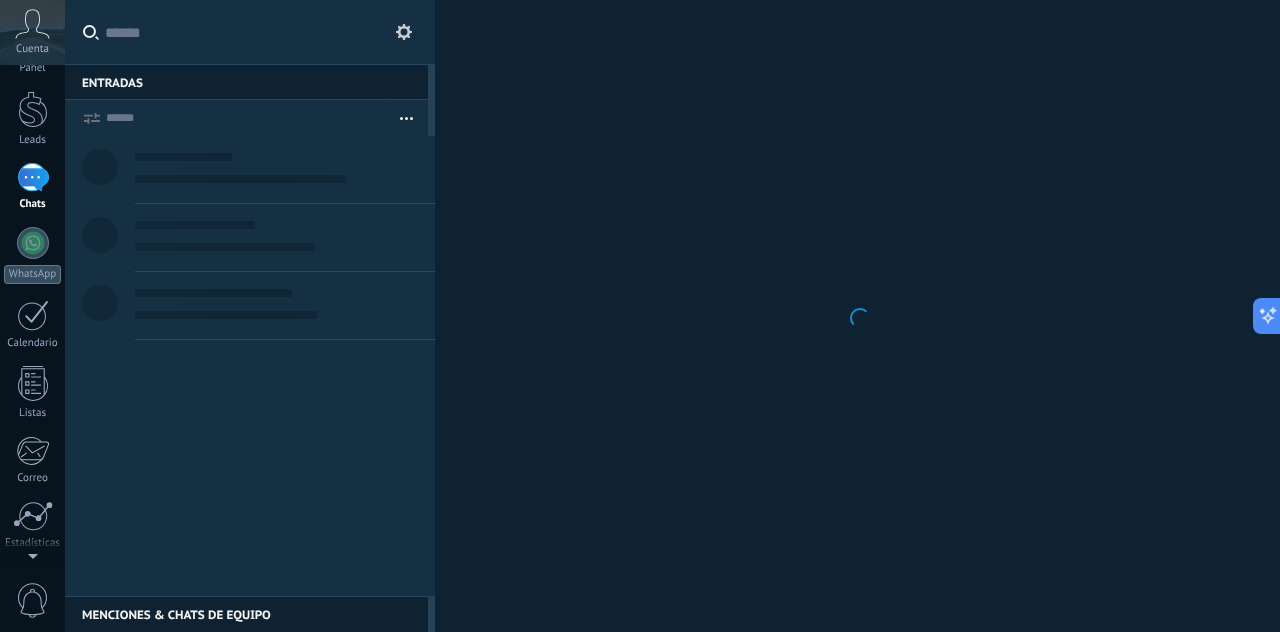 scroll, scrollTop: 0, scrollLeft: 0, axis: both 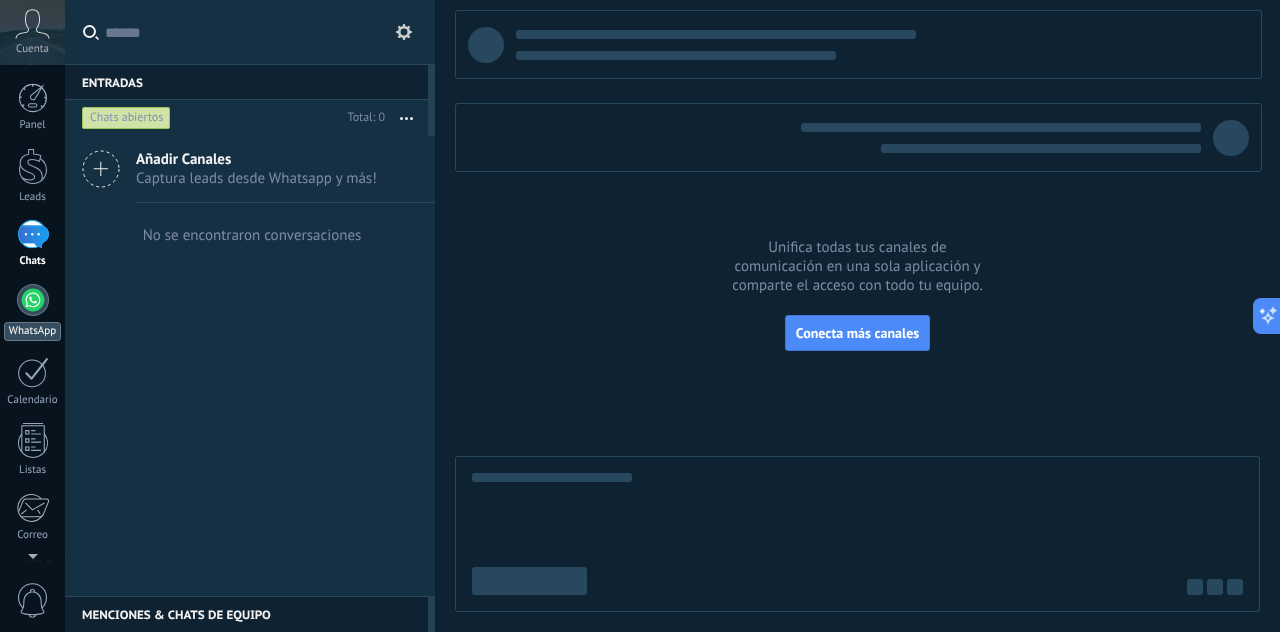 click on "WhatsApp" at bounding box center (32, 312) 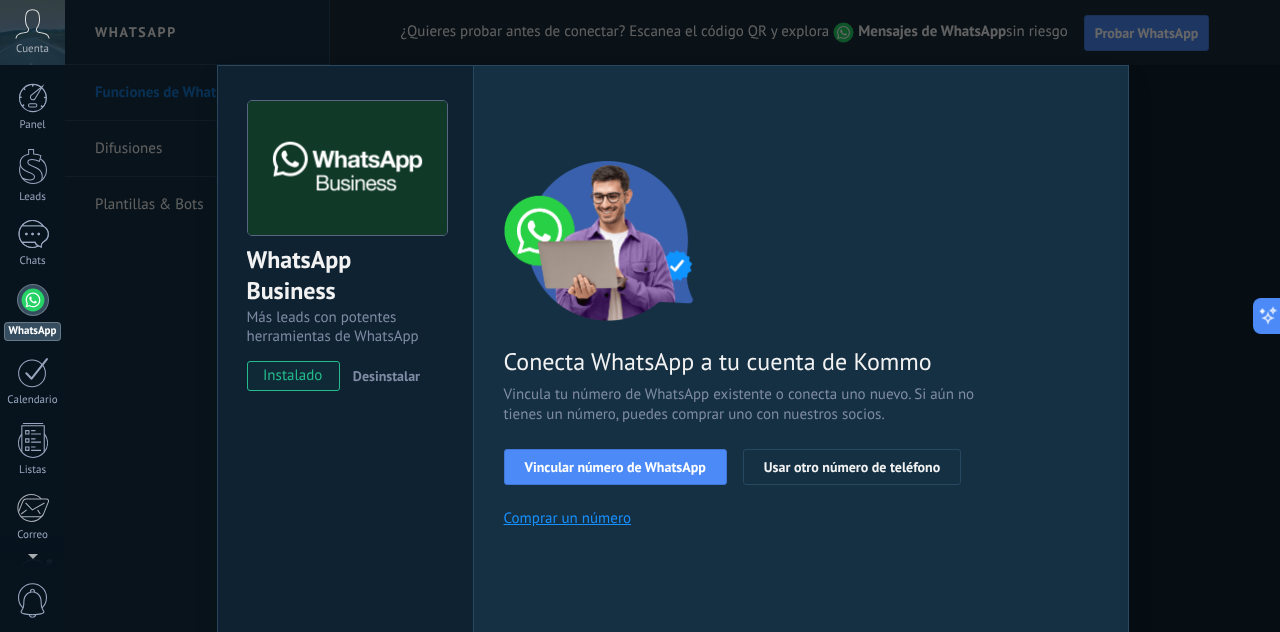 click on "Conecta WhatsApp a tu cuenta de Kommo Vincula tu número de WhatsApp existente o conecta uno nuevo. Si aún no tienes un número, puedes comprar uno con nuestros socios. Vincular número de WhatsApp Usar otro número de teléfono Comprar un número" at bounding box center (801, 344) 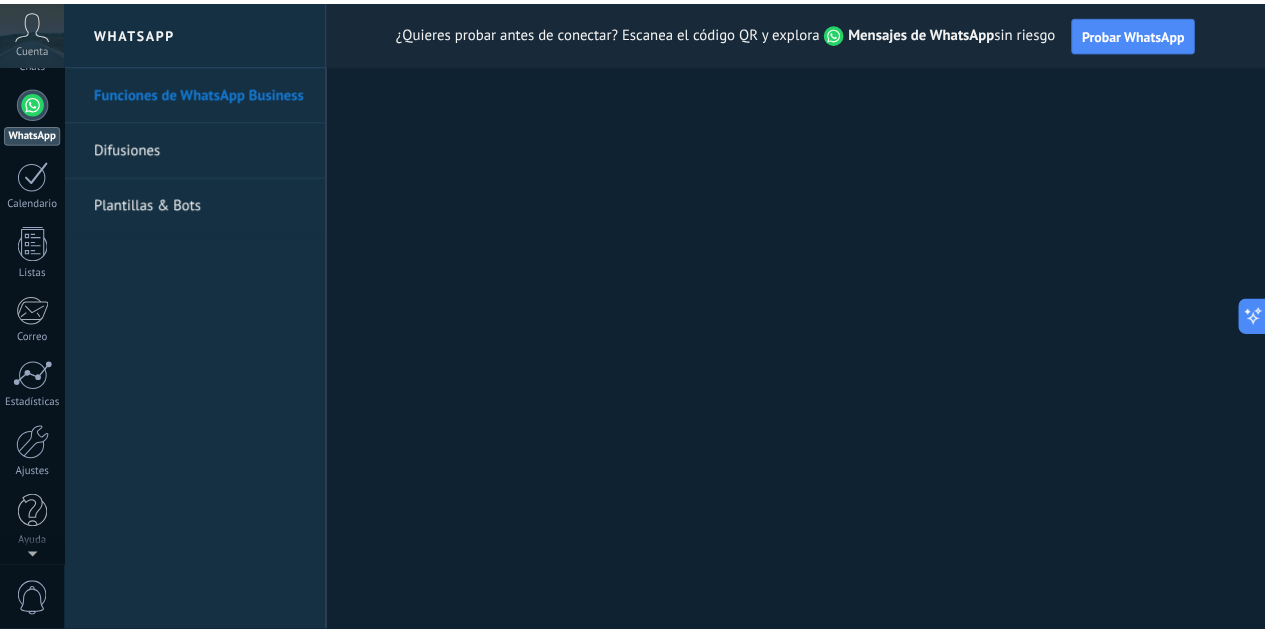 scroll, scrollTop: 0, scrollLeft: 0, axis: both 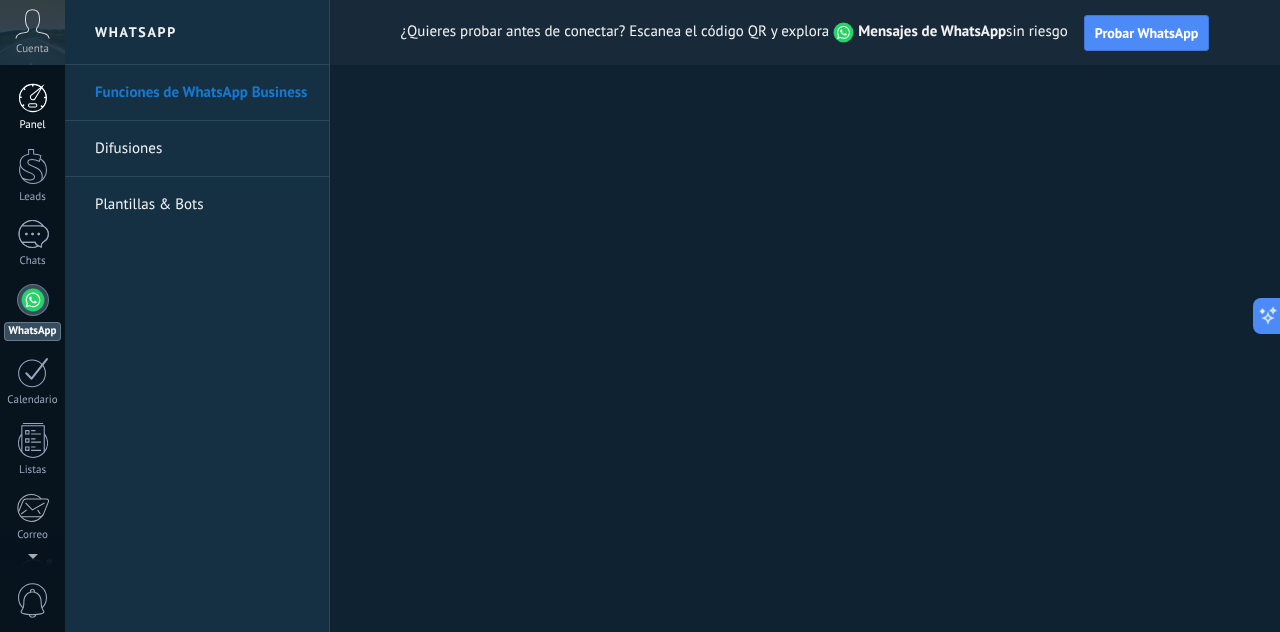 click on "Panel" at bounding box center (32, 107) 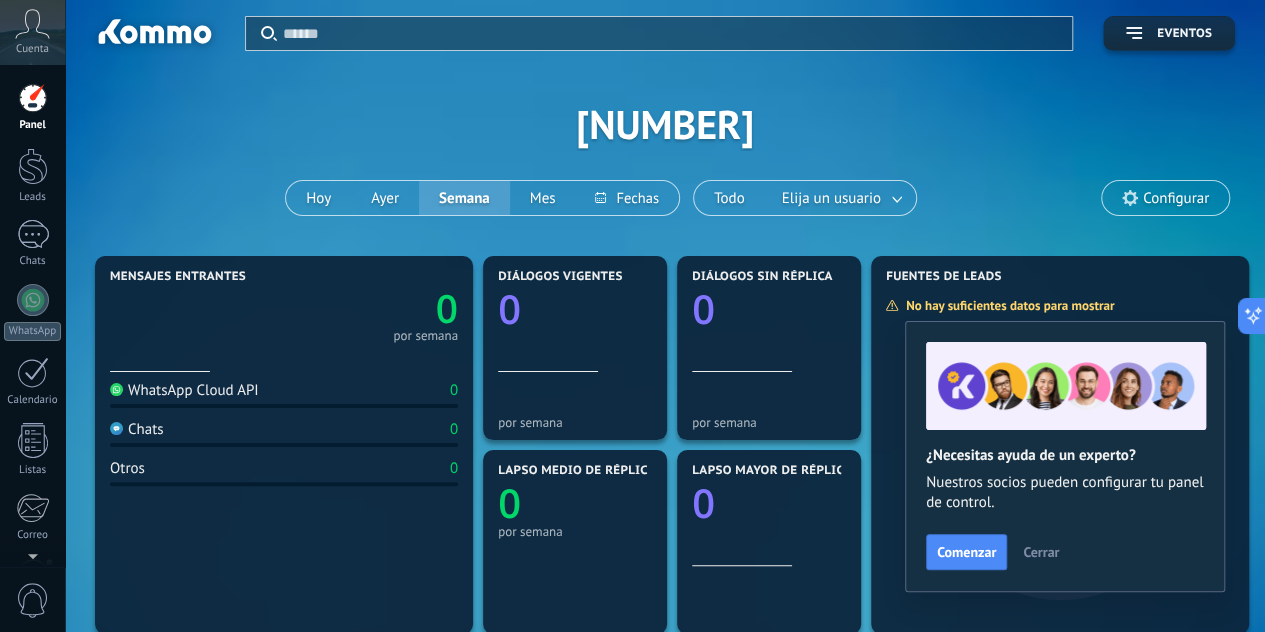 scroll, scrollTop: 0, scrollLeft: 0, axis: both 